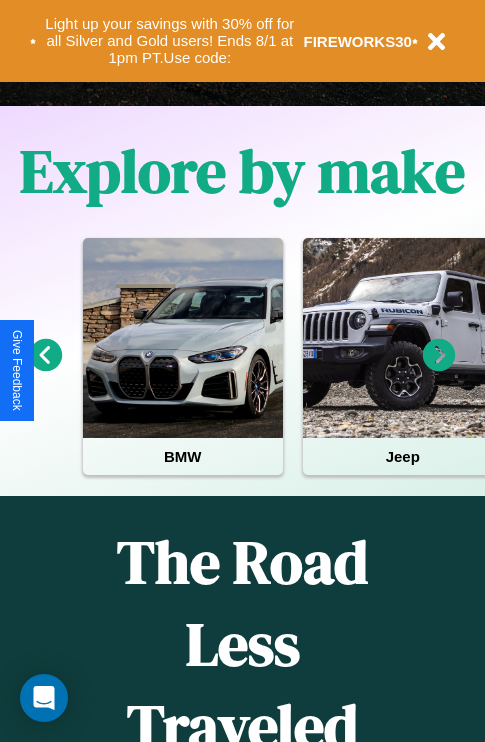 scroll, scrollTop: 0, scrollLeft: 0, axis: both 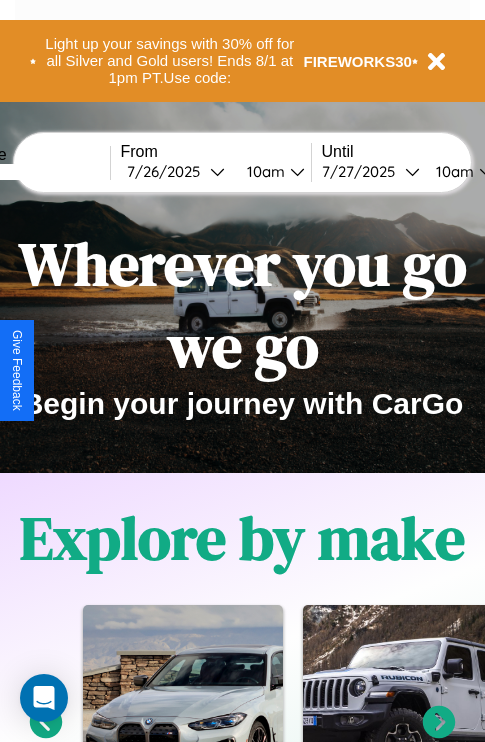 click at bounding box center (35, 172) 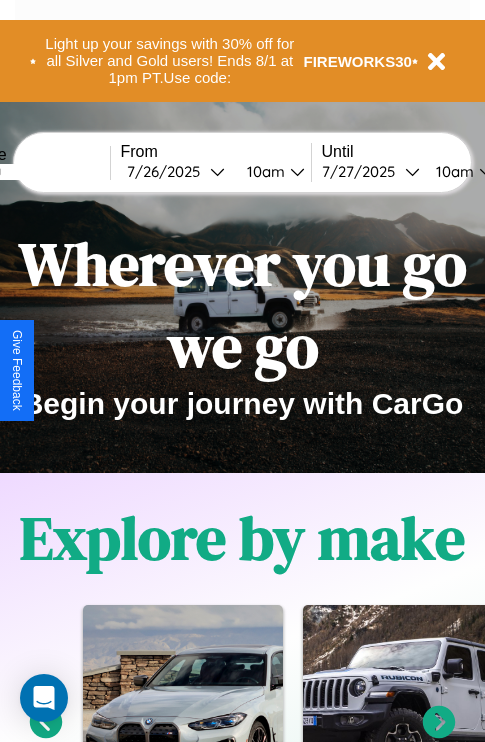 type on "*******" 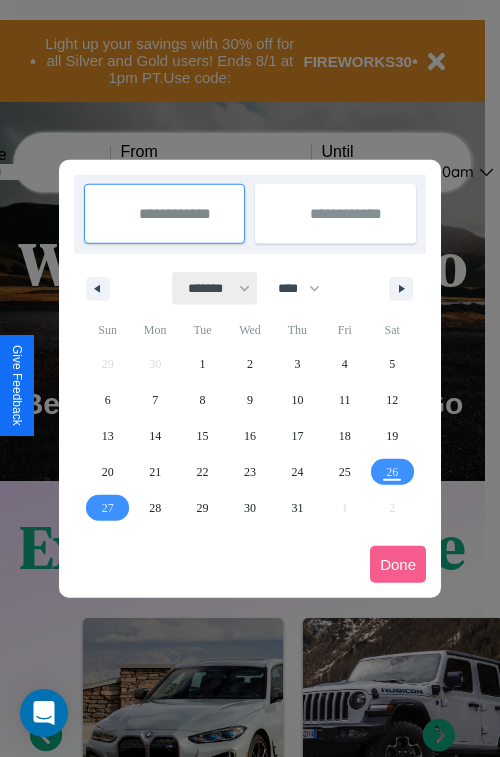 click on "******* ******** ***** ***** *** **** **** ****** ********* ******* ******** ********" at bounding box center [215, 288] 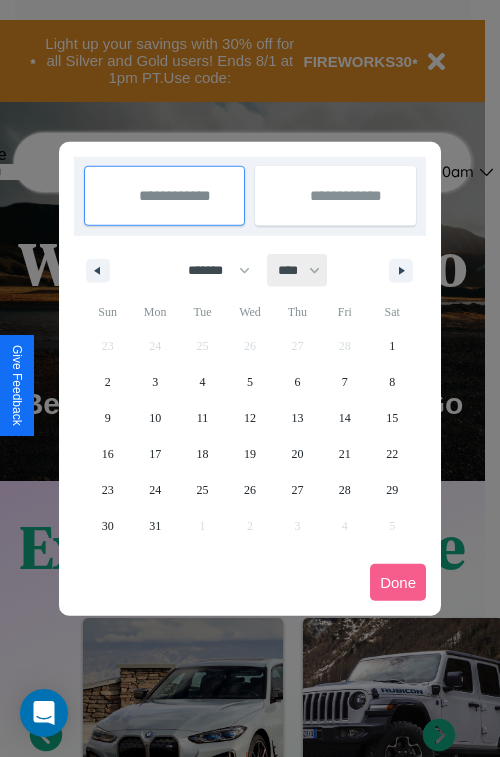 click on "**** **** **** **** **** **** **** **** **** **** **** **** **** **** **** **** **** **** **** **** **** **** **** **** **** **** **** **** **** **** **** **** **** **** **** **** **** **** **** **** **** **** **** **** **** **** **** **** **** **** **** **** **** **** **** **** **** **** **** **** **** **** **** **** **** **** **** **** **** **** **** **** **** **** **** **** **** **** **** **** **** **** **** **** **** **** **** **** **** **** **** **** **** **** **** **** **** **** **** **** **** **** **** **** **** **** **** **** **** **** **** **** **** **** **** **** **** **** **** **** ****" at bounding box center (298, 270) 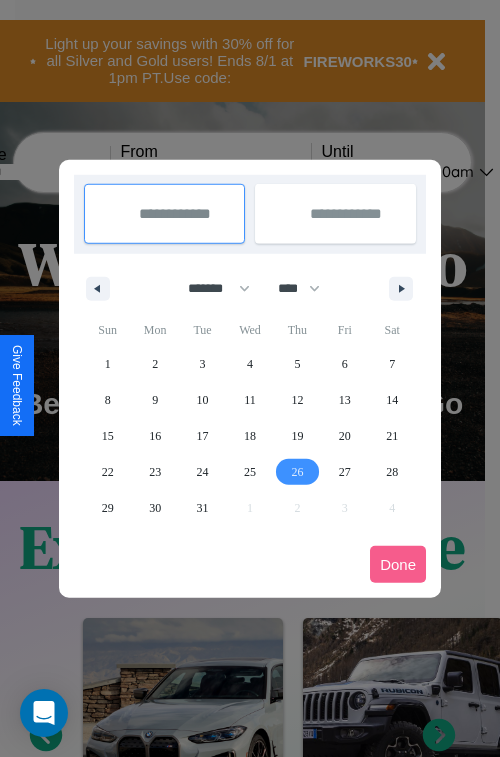 click on "26" at bounding box center [297, 472] 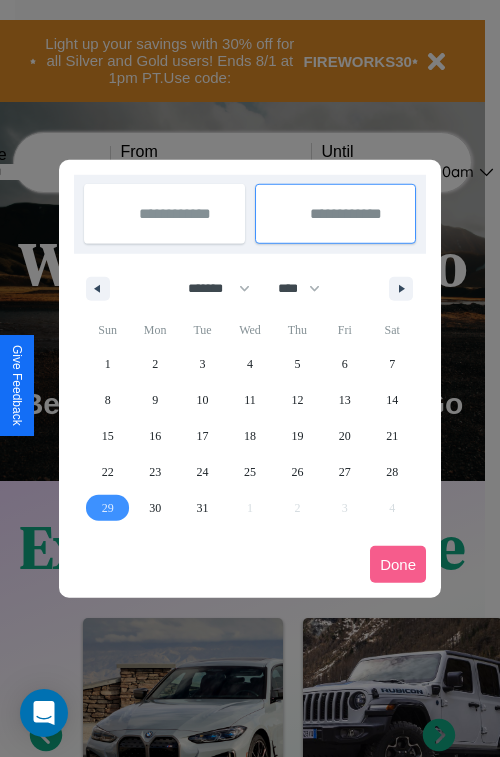 click on "29" at bounding box center (108, 508) 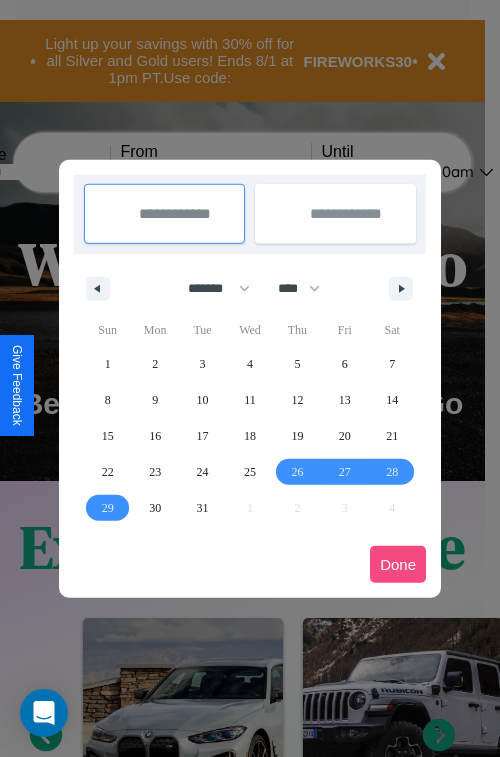 click on "Done" at bounding box center (398, 564) 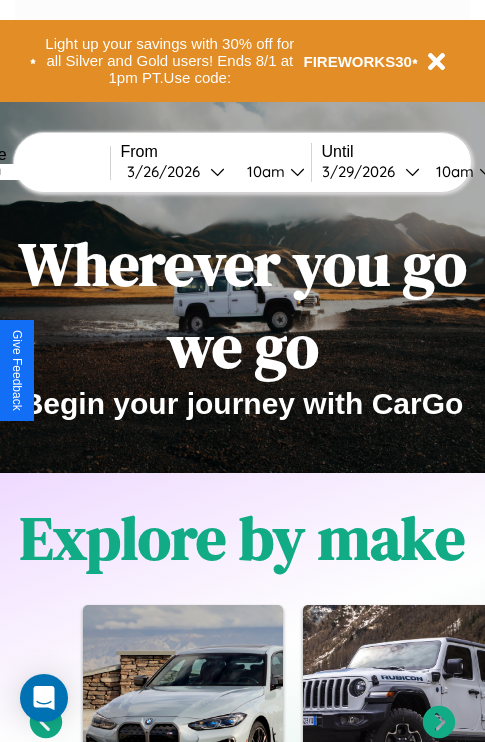click on "10am" at bounding box center [452, 171] 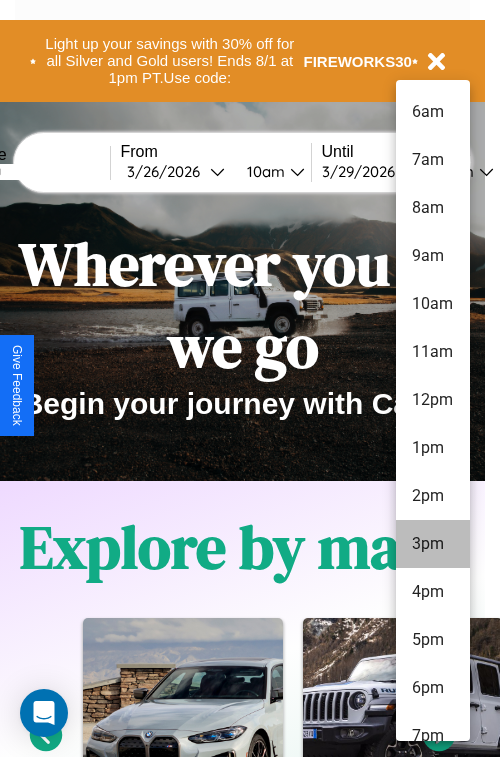 click on "3pm" at bounding box center [433, 544] 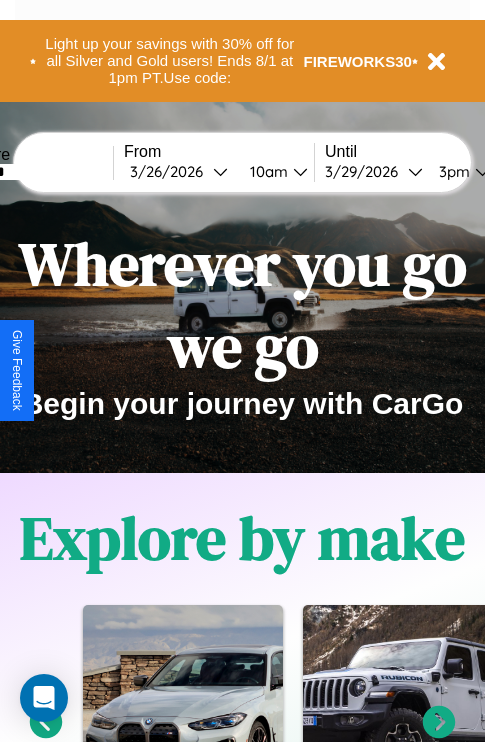 scroll, scrollTop: 0, scrollLeft: 73, axis: horizontal 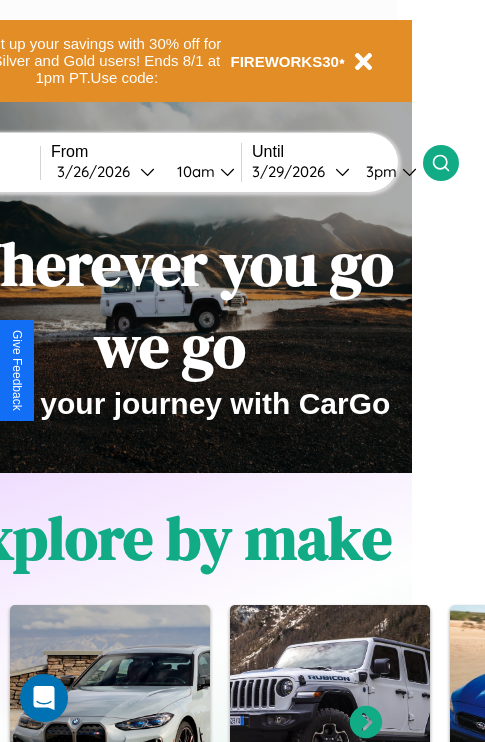 click 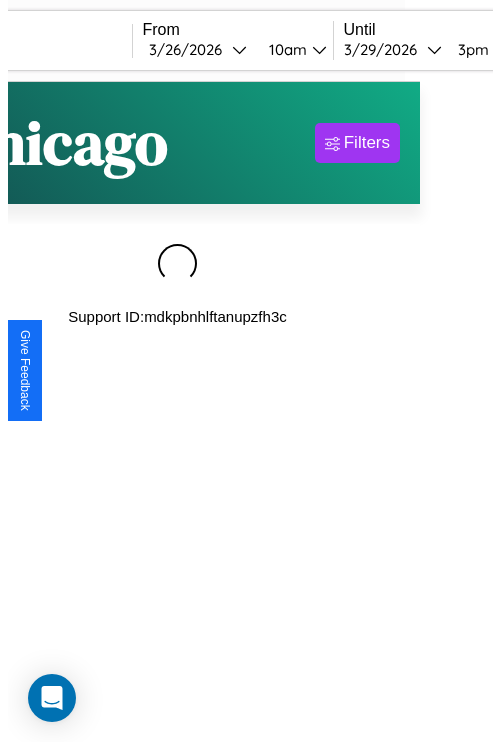 scroll, scrollTop: 0, scrollLeft: 0, axis: both 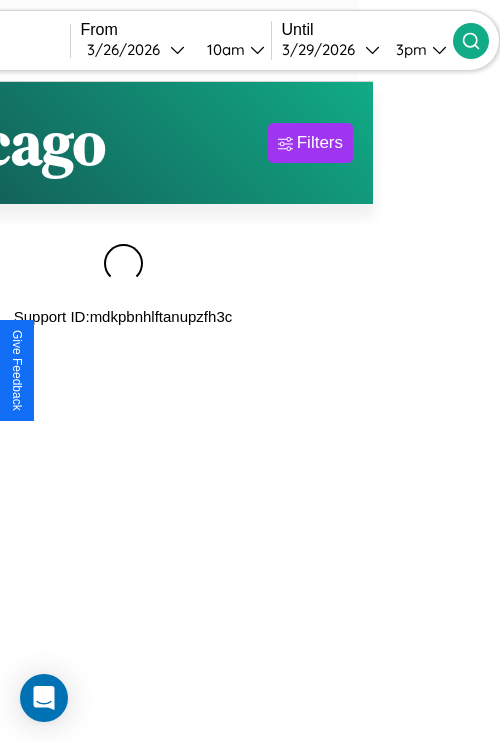 type on "******" 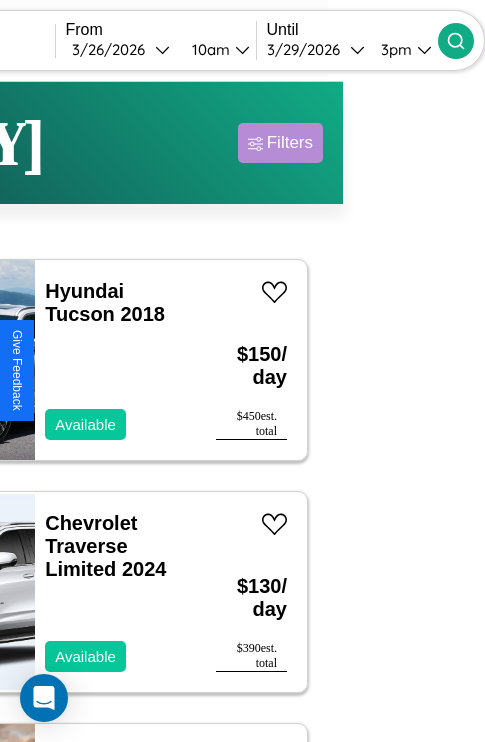 click on "Filters" at bounding box center [290, 143] 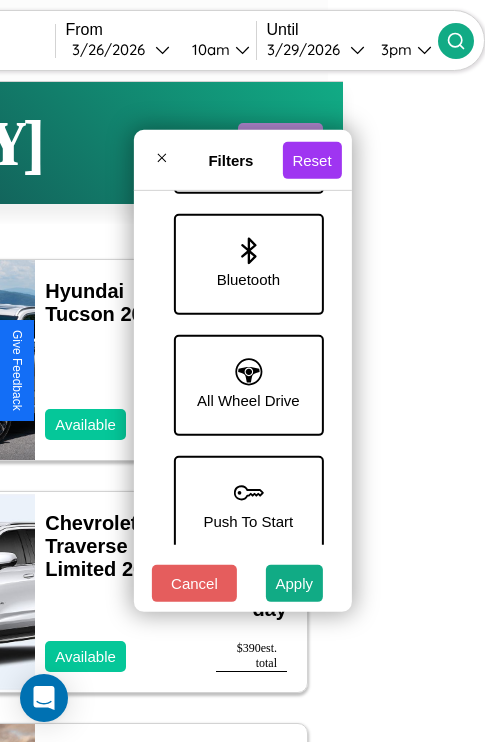 scroll, scrollTop: 1374, scrollLeft: 0, axis: vertical 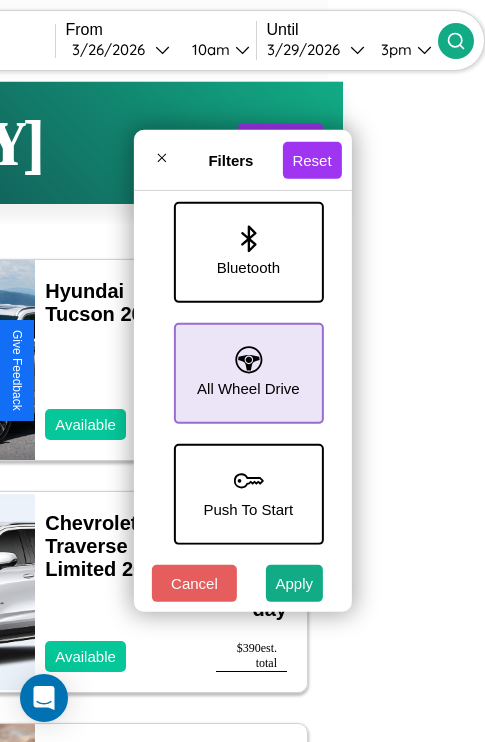 click 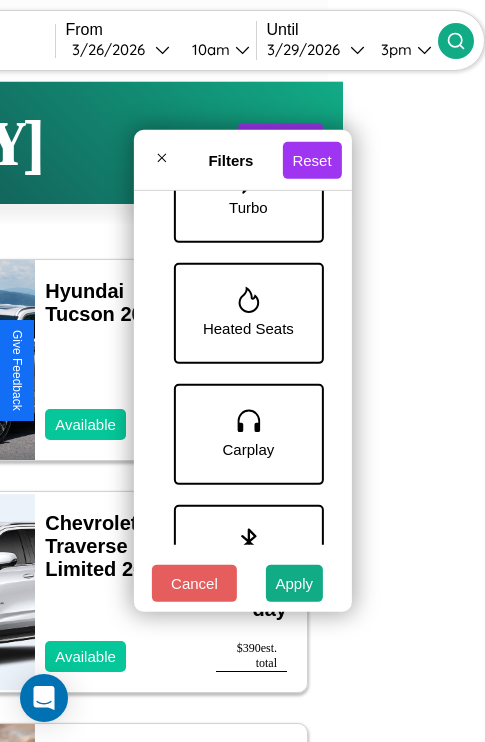 scroll, scrollTop: 1014, scrollLeft: 0, axis: vertical 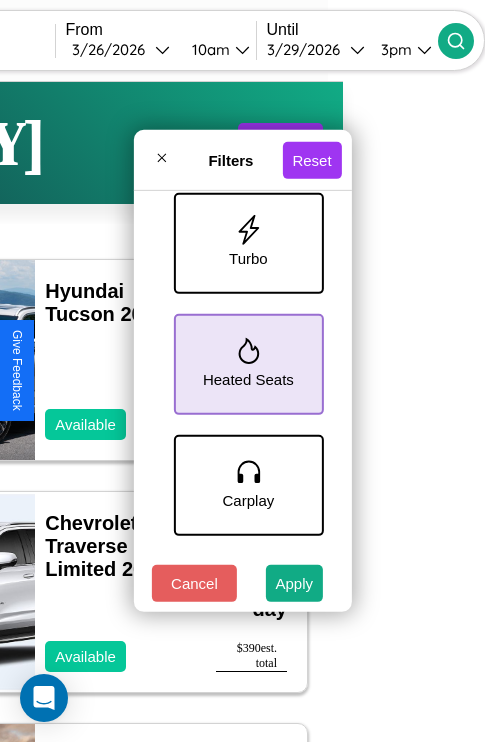 click 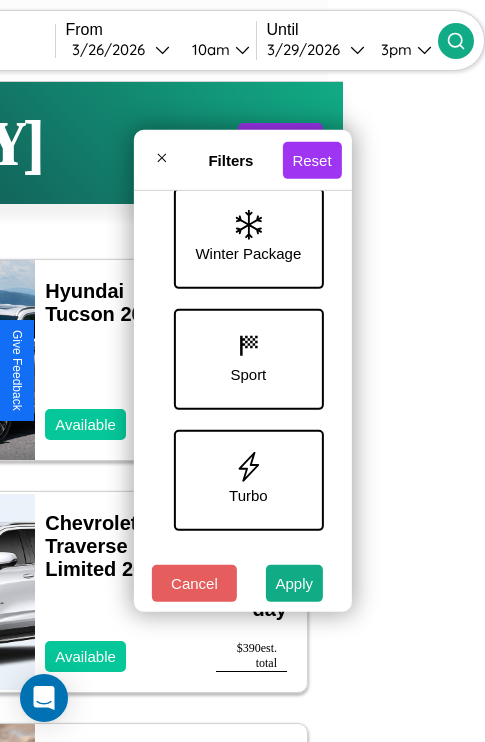 scroll, scrollTop: 772, scrollLeft: 0, axis: vertical 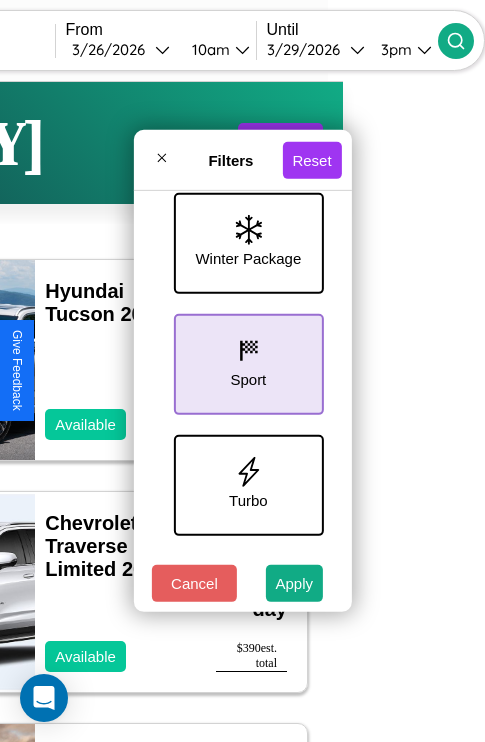click 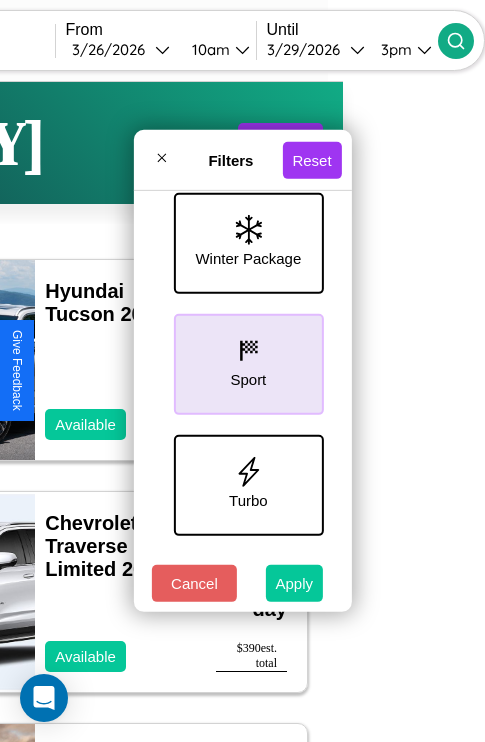 click on "Apply" at bounding box center (295, 583) 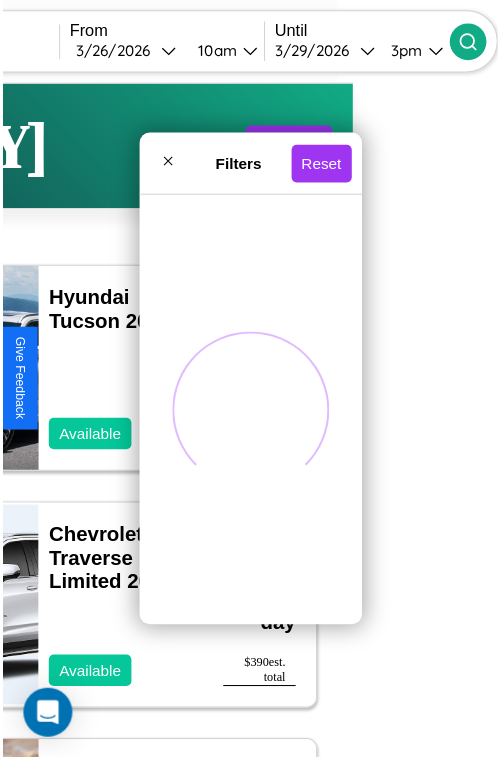 scroll, scrollTop: 0, scrollLeft: 0, axis: both 